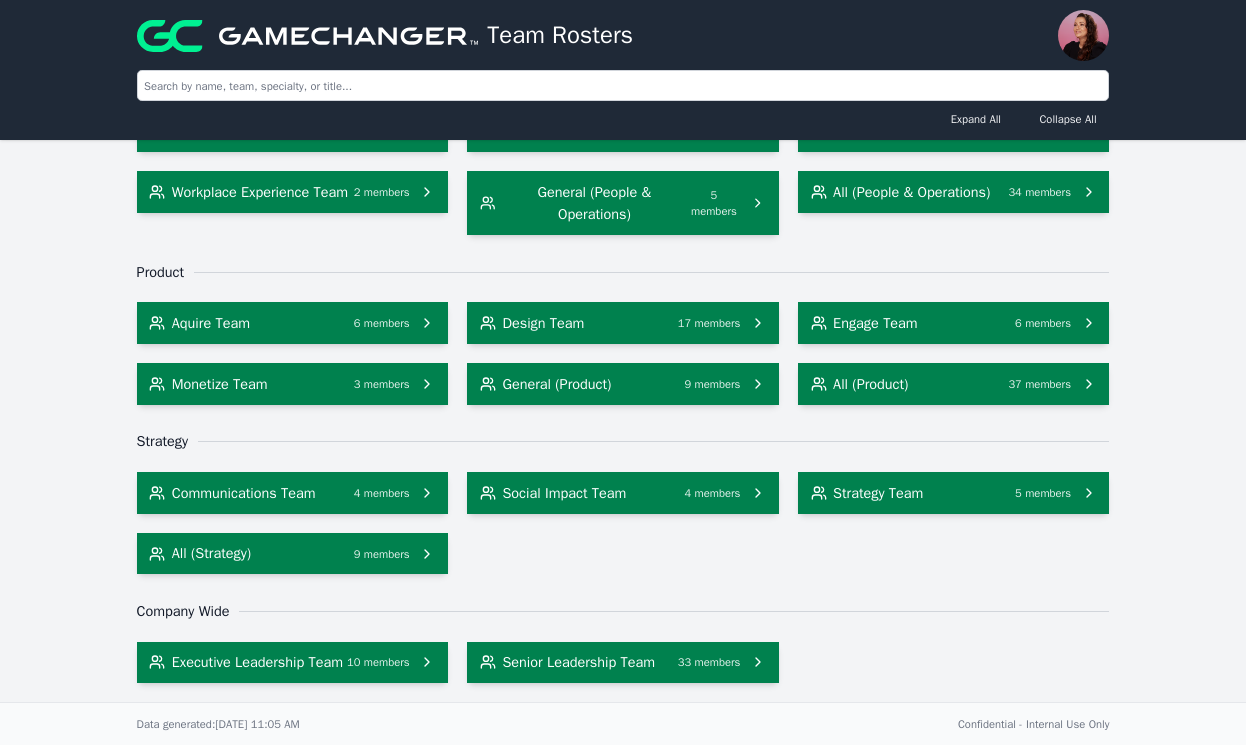 scroll, scrollTop: 1529, scrollLeft: 0, axis: vertical 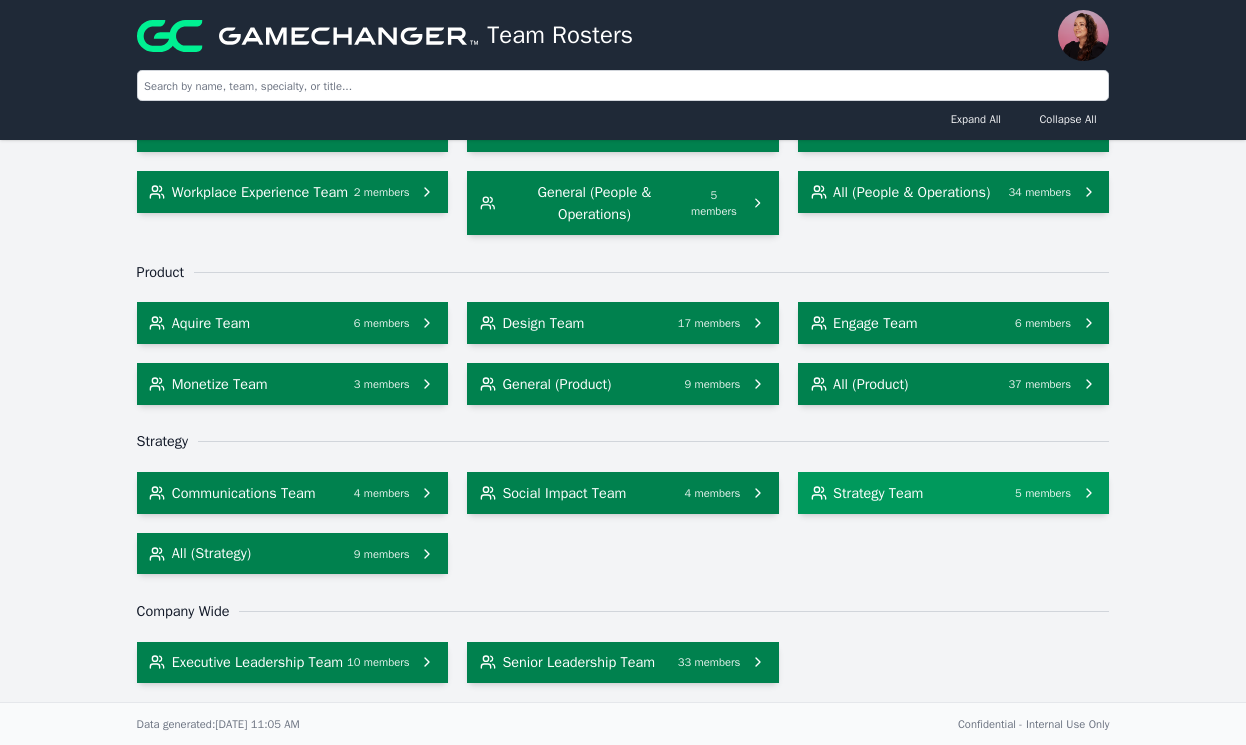 click 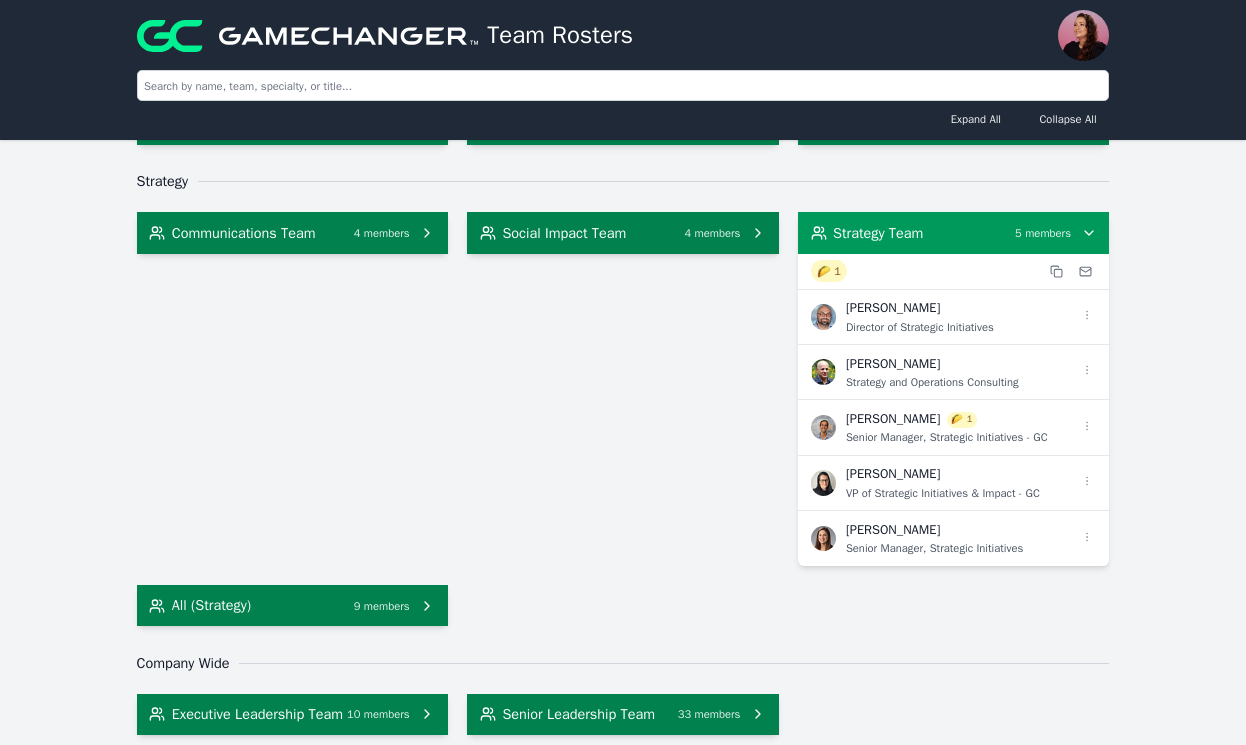 scroll, scrollTop: 1711, scrollLeft: 0, axis: vertical 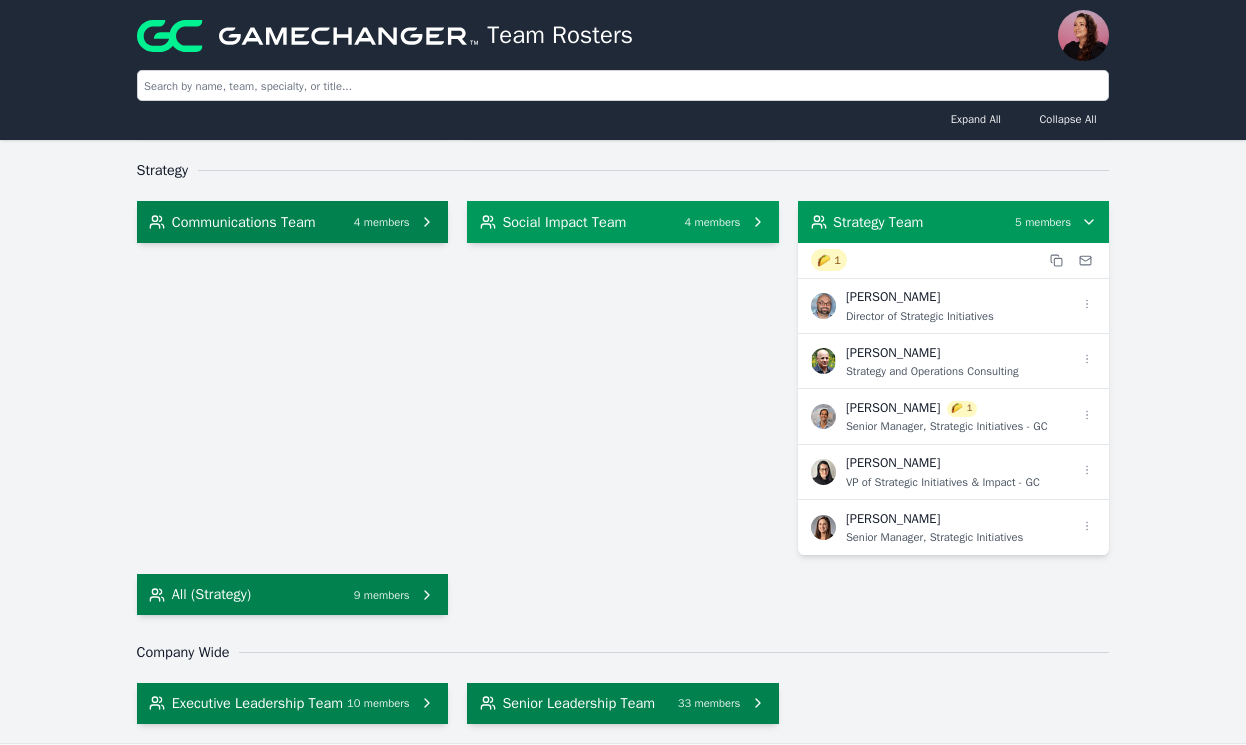 click on "Social Impact Team" at bounding box center (564, 222) 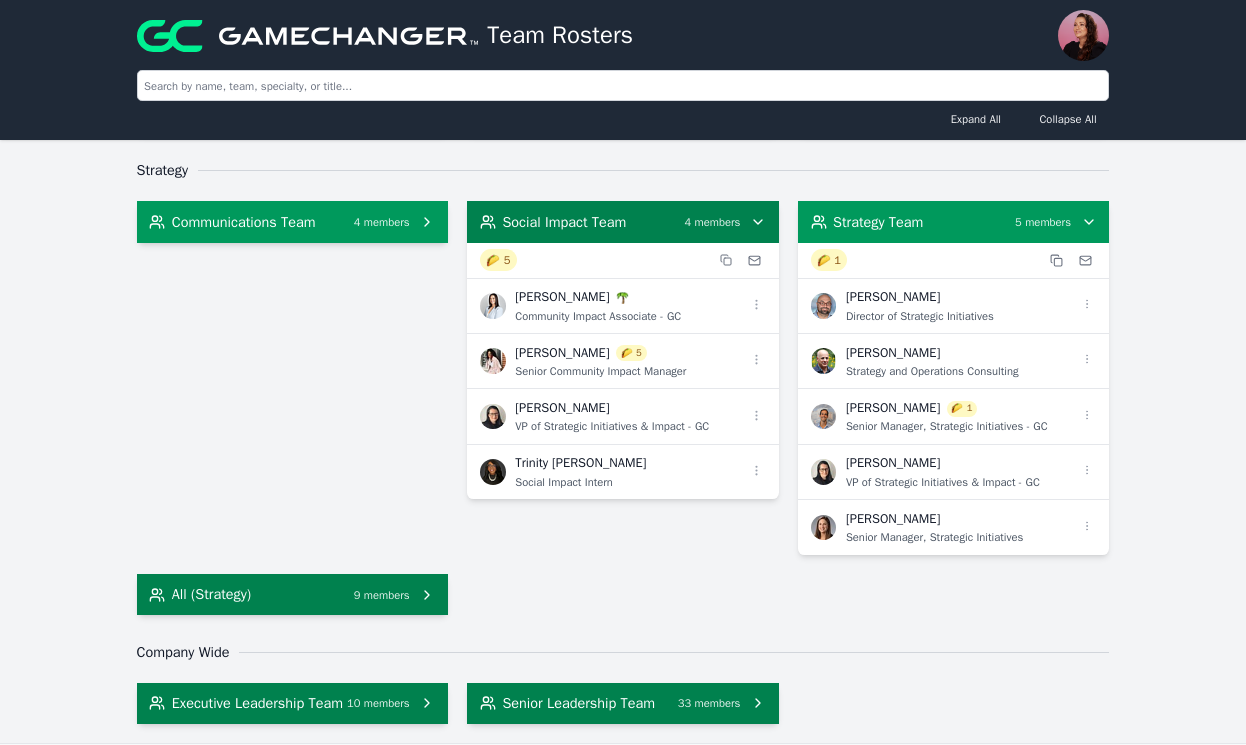 click on "4   members" at bounding box center (382, 222) 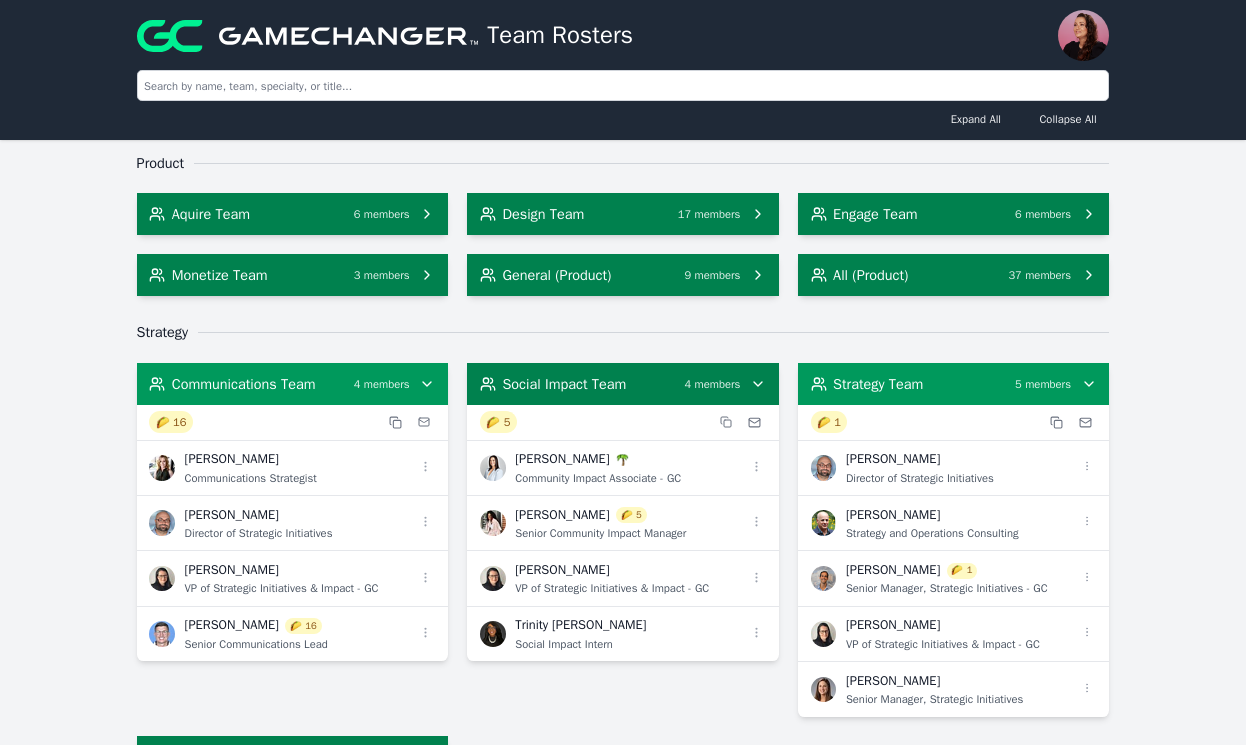 scroll, scrollTop: 1539, scrollLeft: 0, axis: vertical 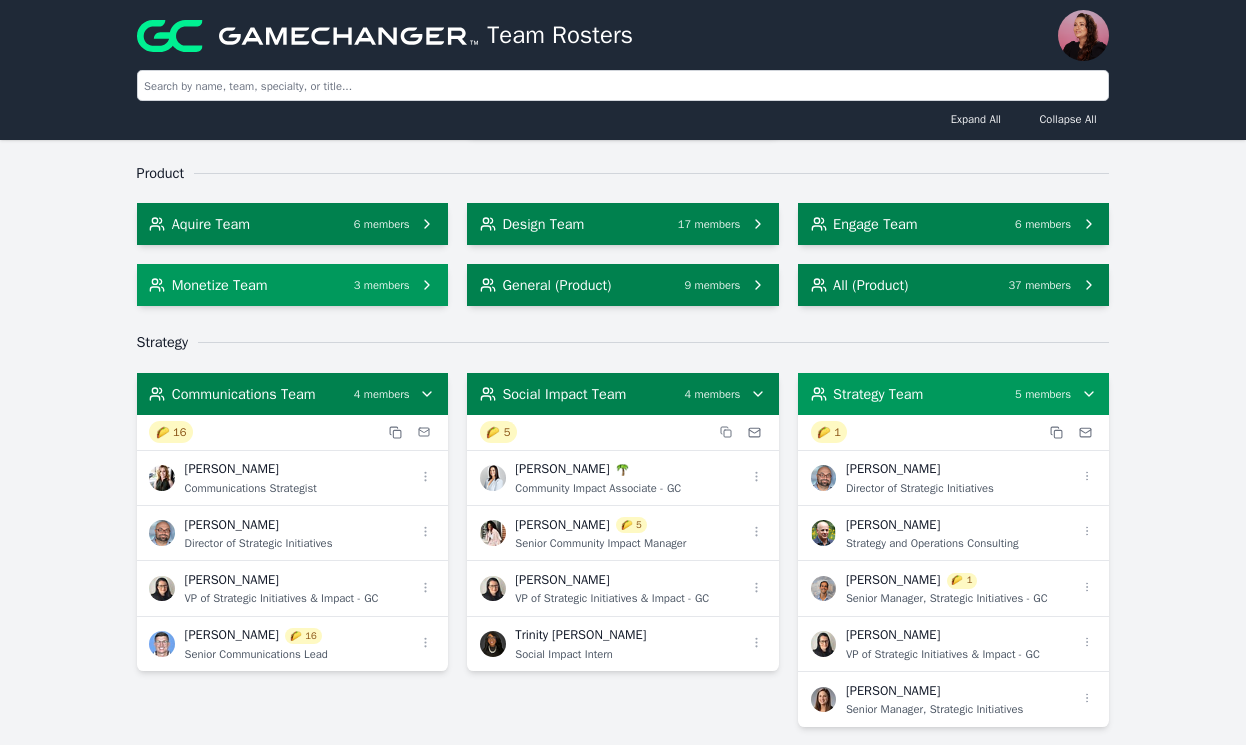 click on "3   members" at bounding box center [382, 285] 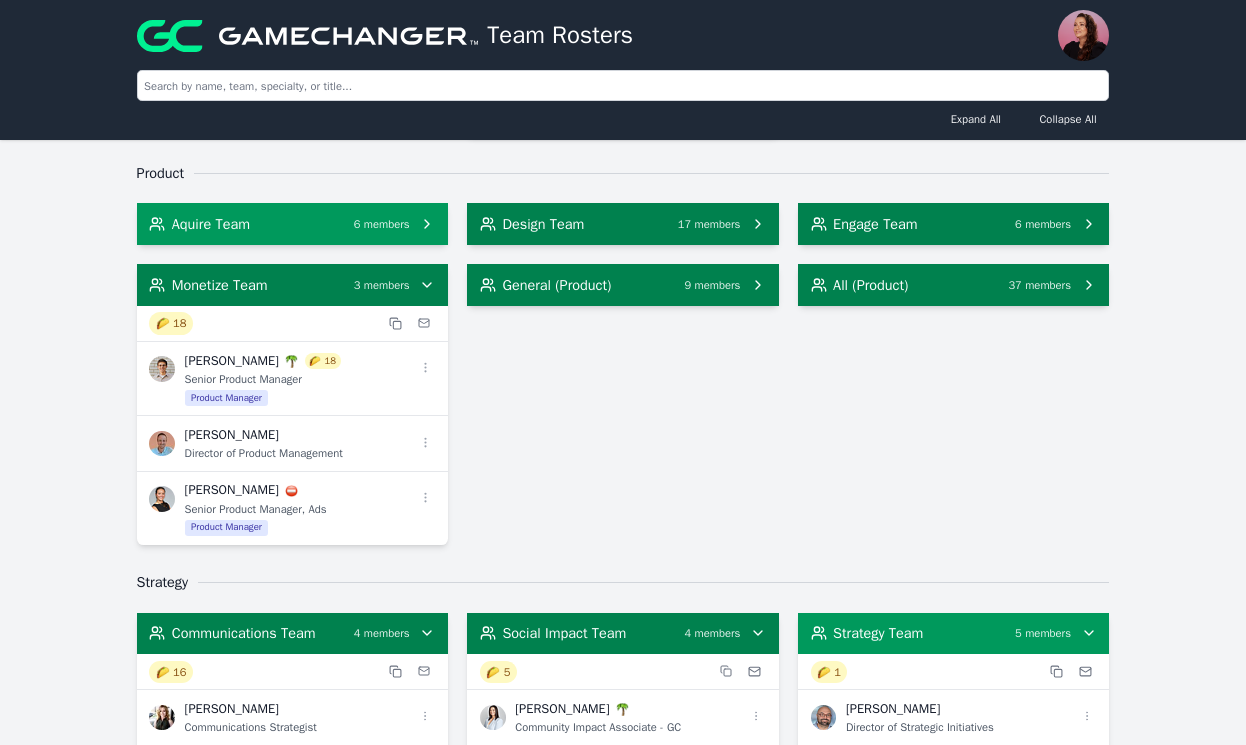 click on "6   members" at bounding box center [382, 224] 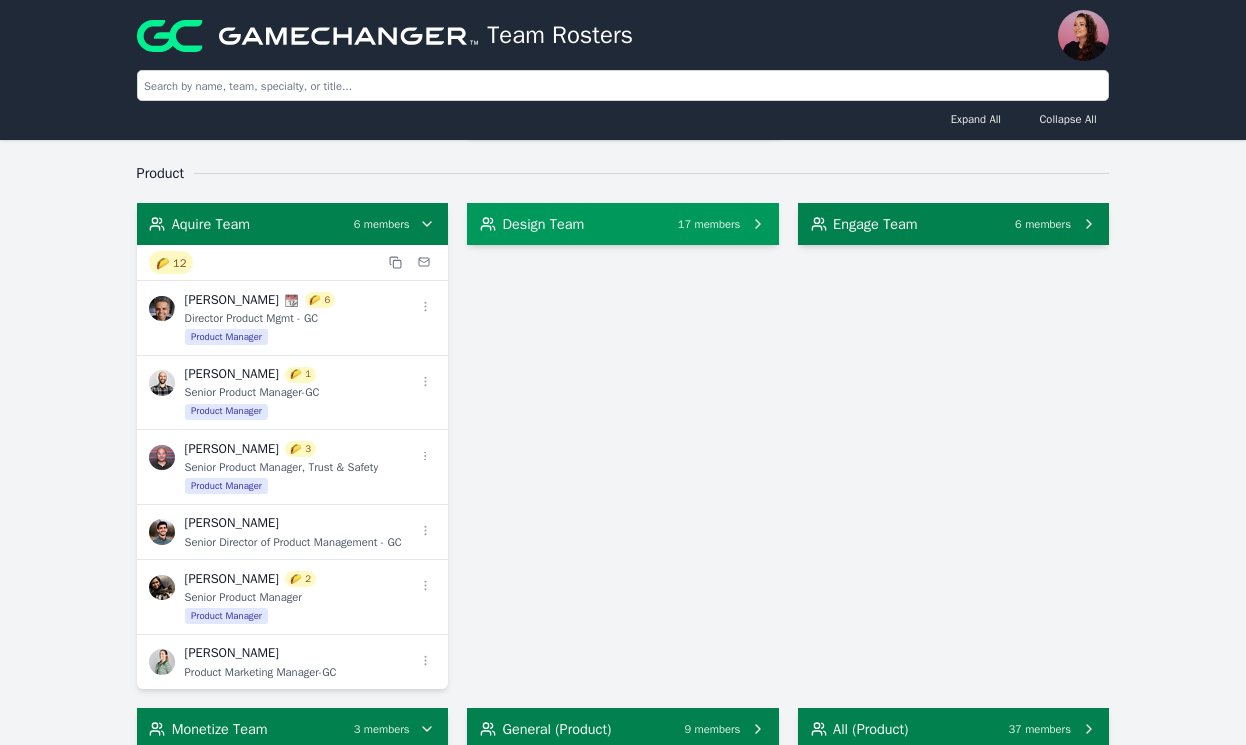 click on "Design Team 17   members" at bounding box center [622, 224] 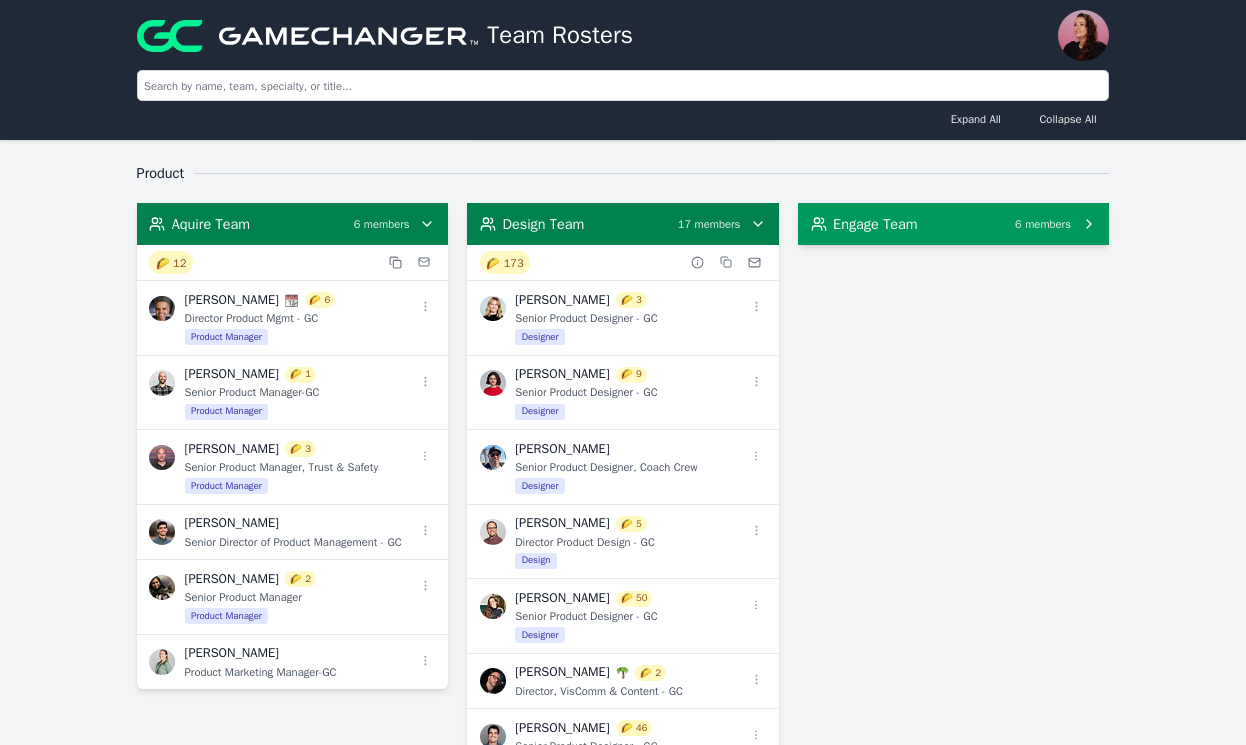 click on "Engage Team" at bounding box center (875, 224) 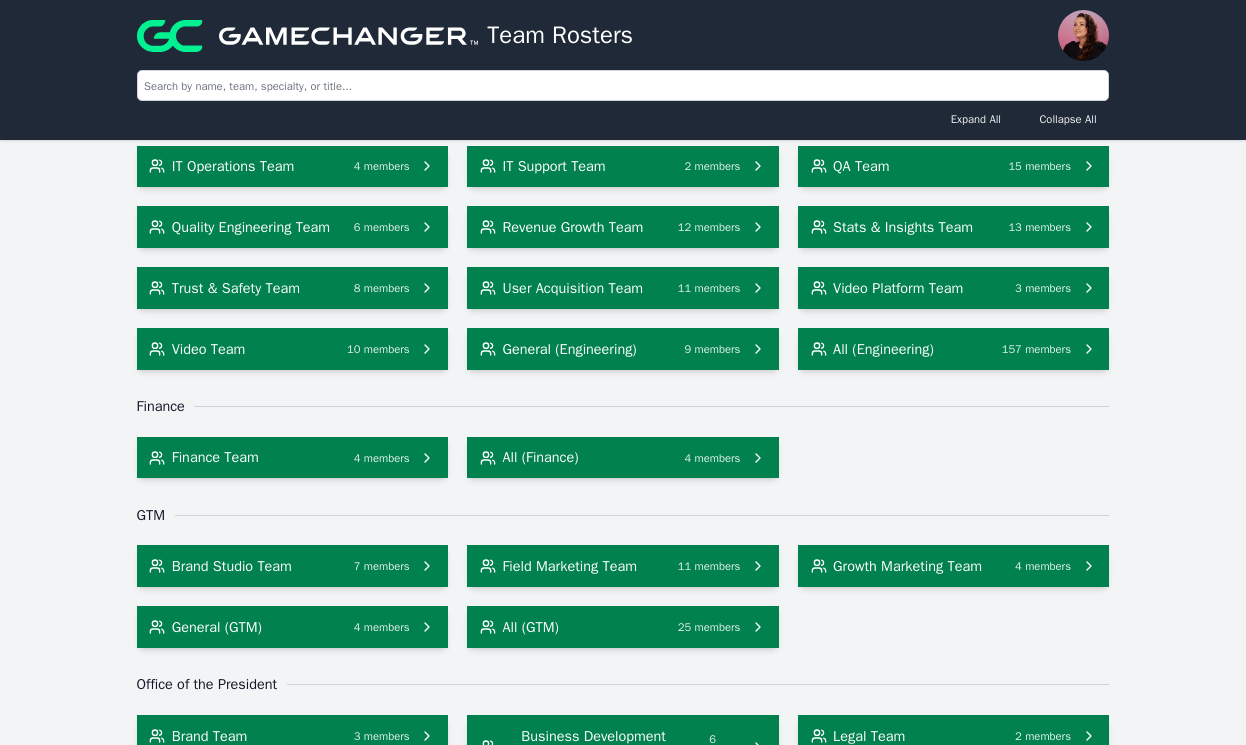 scroll, scrollTop: 660, scrollLeft: 0, axis: vertical 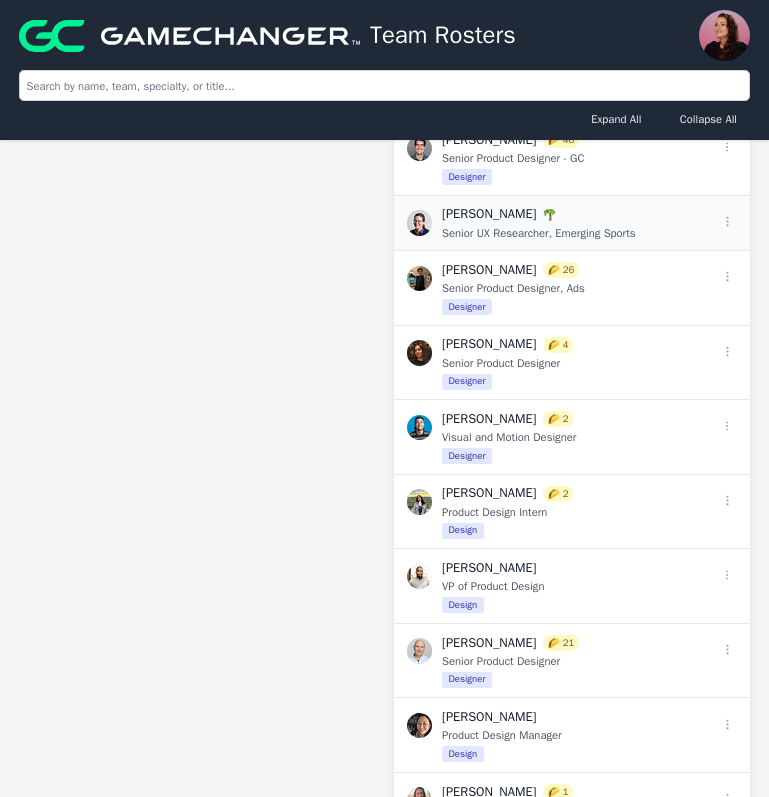click on "[PERSON_NAME]" at bounding box center (489, 214) 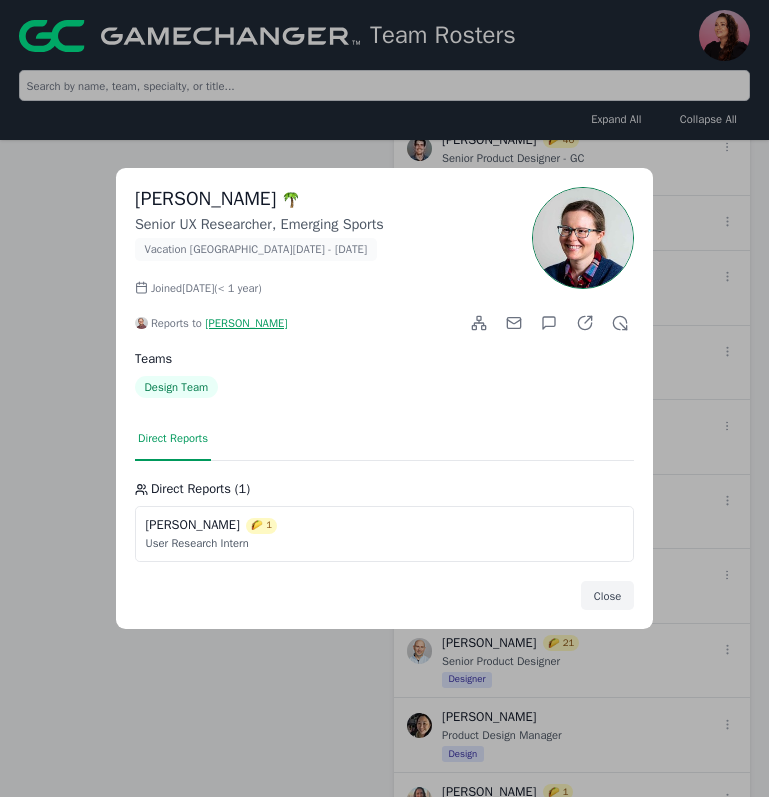 click on "[PERSON_NAME] Senior UX Researcher, Emerging Sports Vacation [GEOGRAPHIC_DATA][DATE] - [DATE] Joined  [DATE]  ( < 1 year ) Reports to   [PERSON_NAME] Teams Design Team Direct Reports Direct Reports ( 1 ) [PERSON_NAME] 🌮 1 User Research Intern Close" at bounding box center (384, 398) 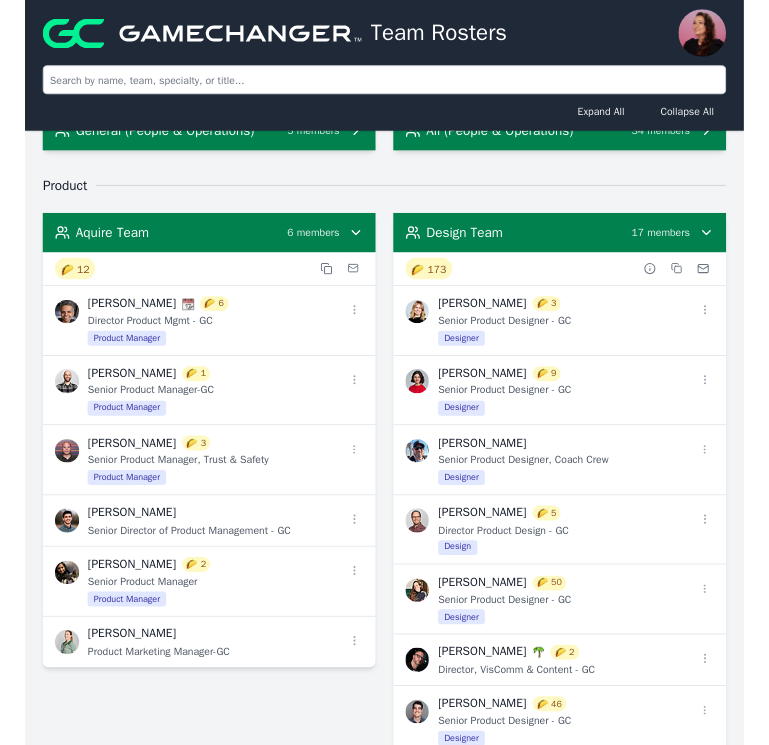 scroll, scrollTop: 1736, scrollLeft: 0, axis: vertical 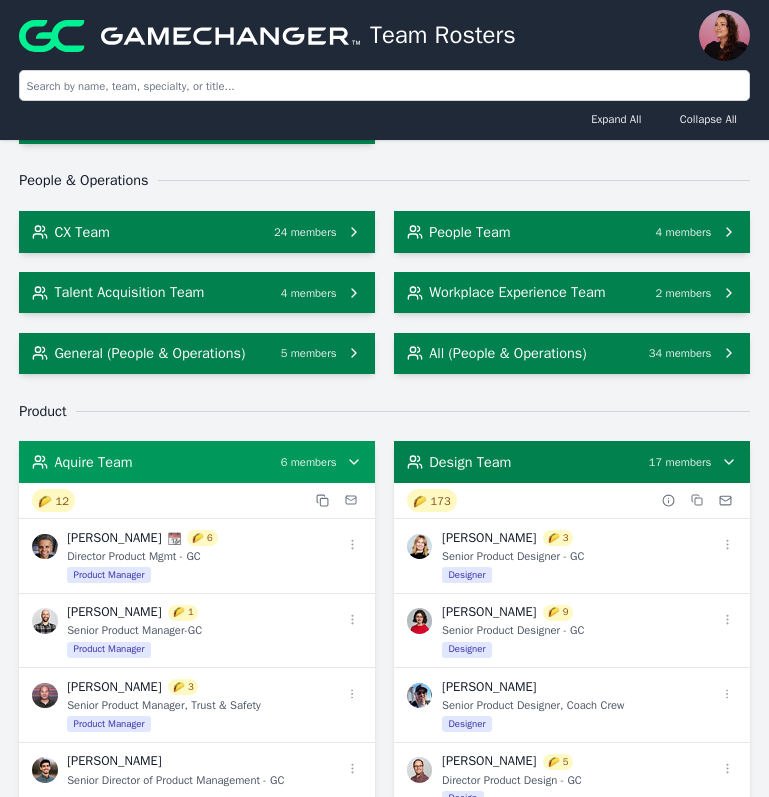 click 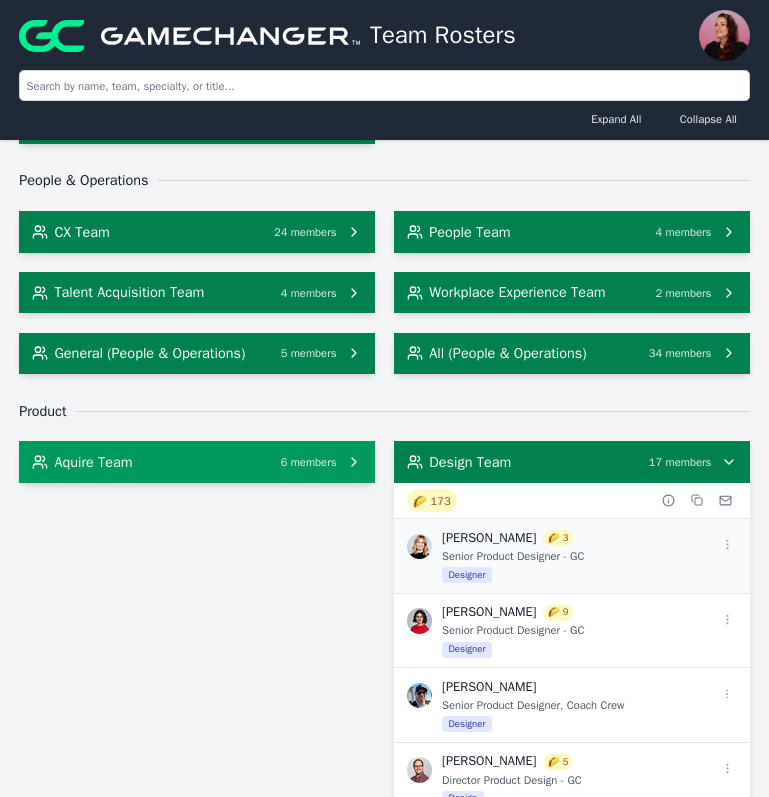 click on "Senior Product Designer - GC" at bounding box center (513, 556) 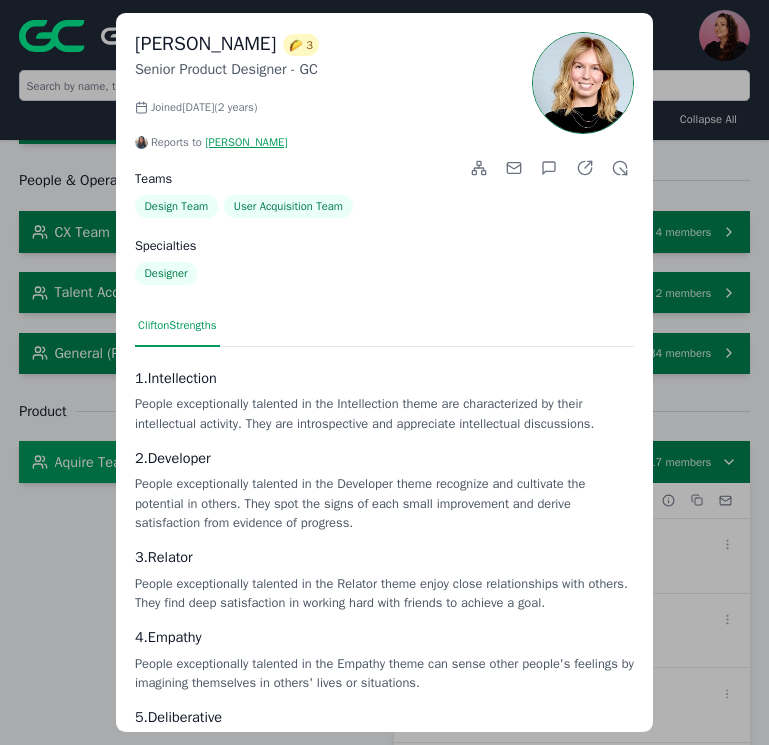 click on "[PERSON_NAME] 🌮 3 Senior Product Designer - GC Joined  [DATE]  ( 2 years ) Reports to   [PERSON_NAME] Teams Design Team User Acquisition Team Specialties Designer CliftonStrengths 1 .  Intellection People exceptionally talented in the Intellection theme are characterized by their intellectual activity. They are introspective and appreciate intellectual discussions. 2 .  Developer People exceptionally talented in the Developer theme recognize and cultivate the potential in others. They spot the signs of each small improvement and derive satisfaction from evidence of progress. 3 .  Relator People exceptionally talented in the Relator theme enjoy close relationships with others. They find deep satisfaction in working hard with friends to achieve a goal. 4 .  Empathy People exceptionally talented in the Empathy theme can sense other people's feelings by imagining themselves in others' lives or situations. 5 .  Deliberative Close" at bounding box center [384, 372] 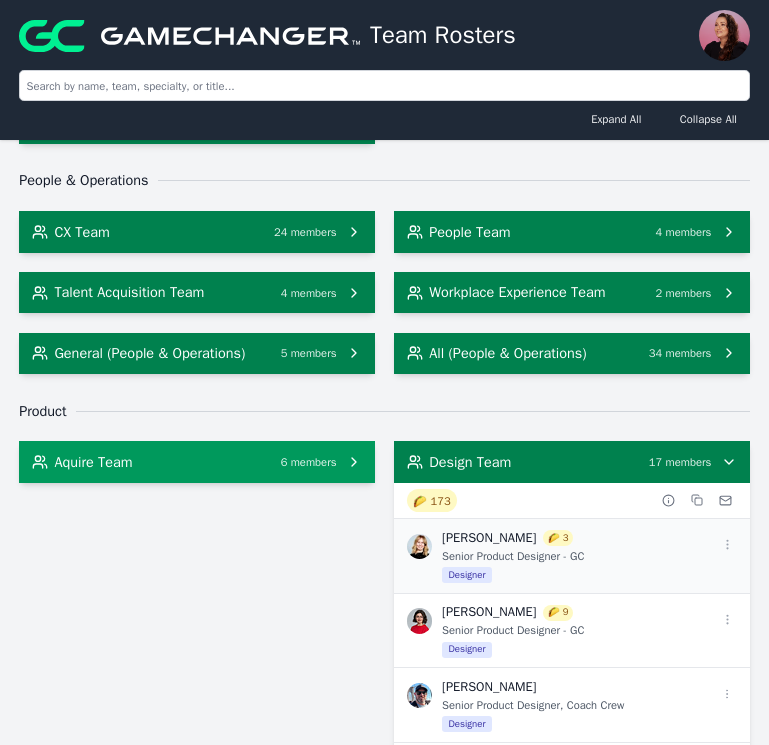 click on "Senior Product Designer - GC" at bounding box center [513, 556] 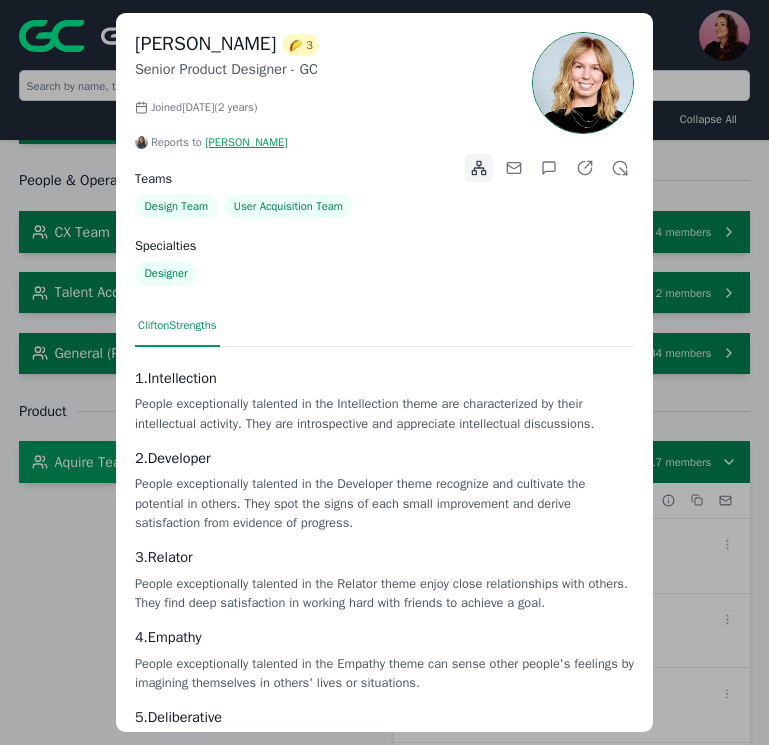 click 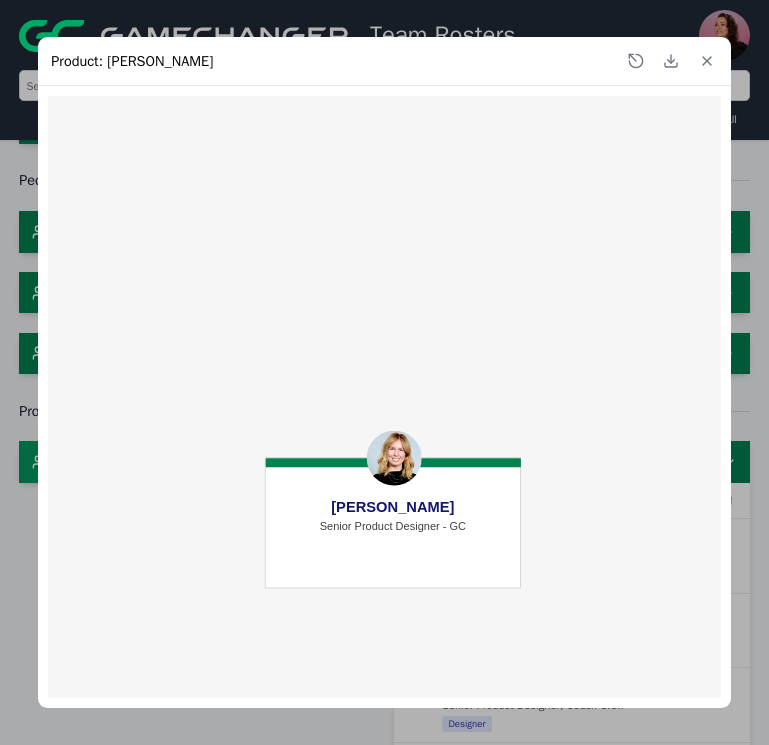 drag, startPoint x: 178, startPoint y: 194, endPoint x: 191, endPoint y: 207, distance: 18.384777 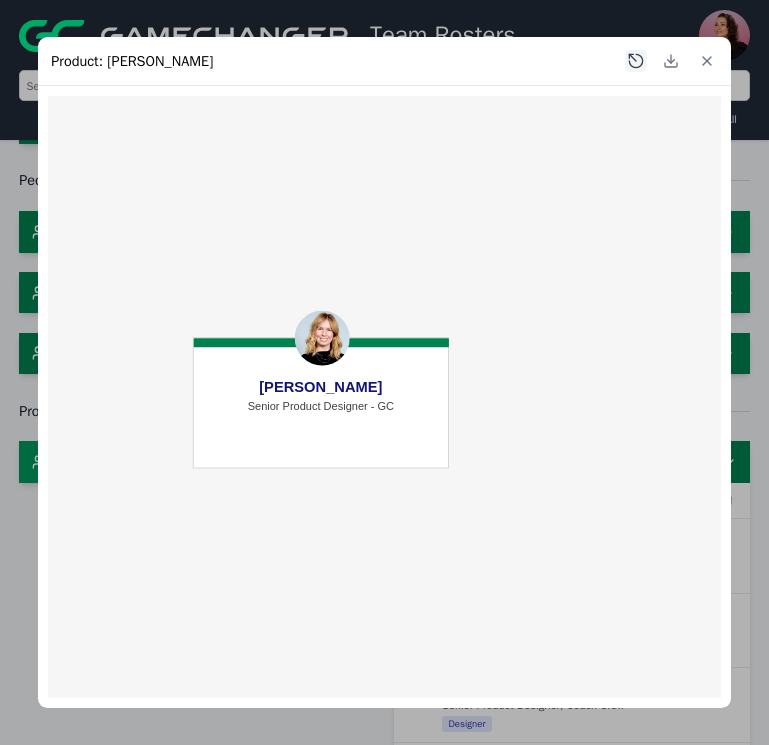 click 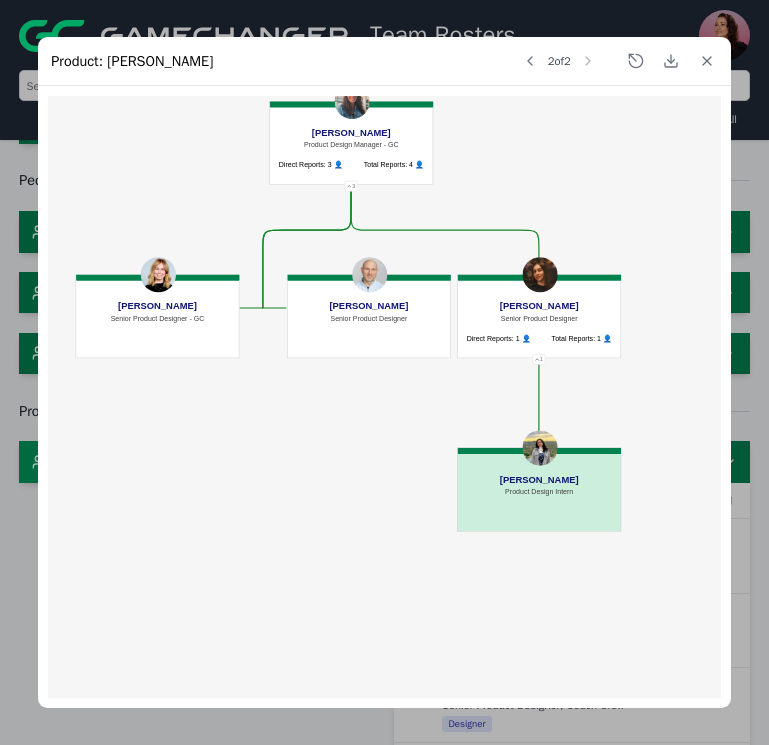 drag, startPoint x: 400, startPoint y: 591, endPoint x: 352, endPoint y: 495, distance: 107.33126 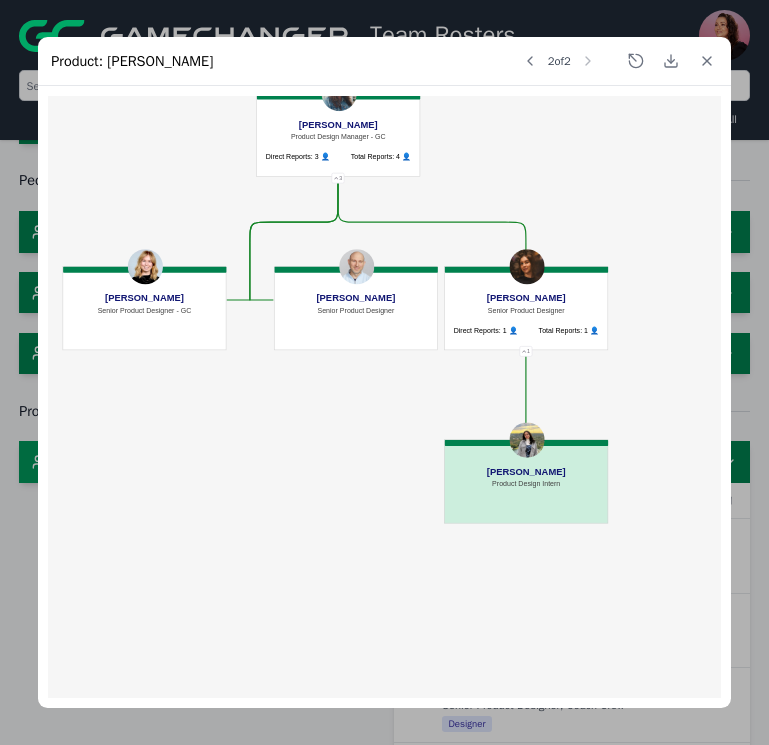 drag, startPoint x: 167, startPoint y: 224, endPoint x: 233, endPoint y: 287, distance: 91.24144 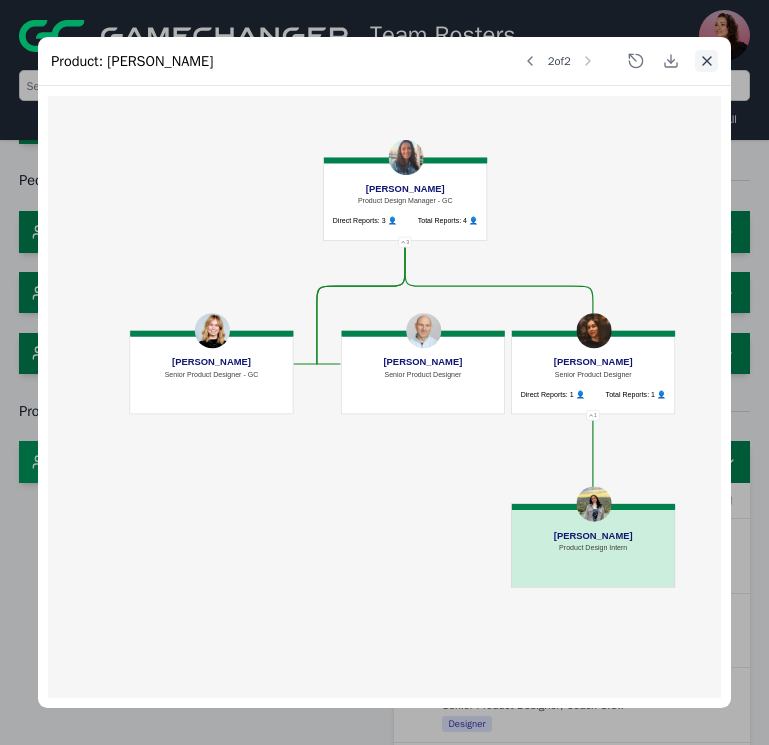 click 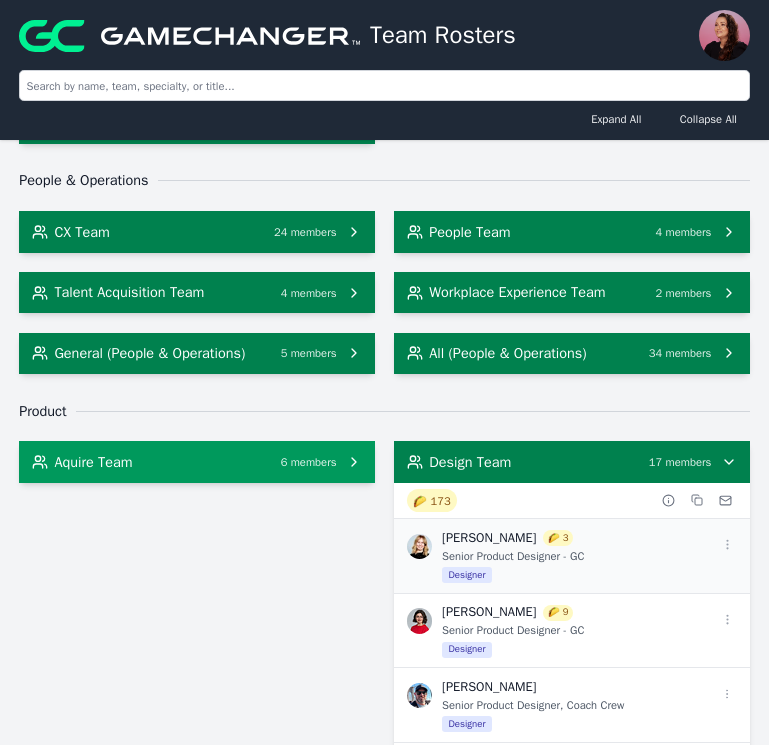 click on "Senior Product Designer - GC" at bounding box center [513, 556] 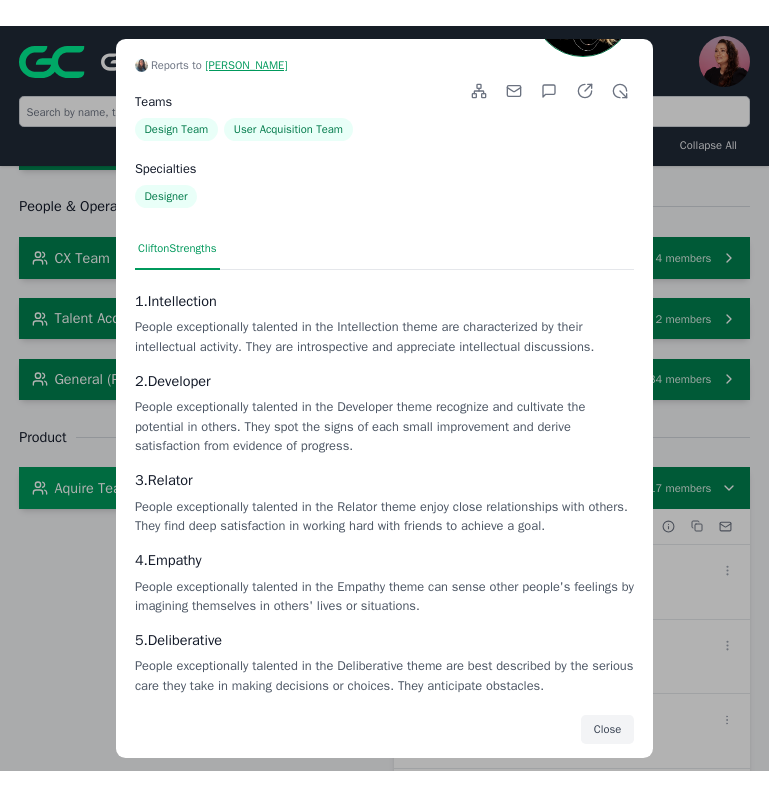 scroll, scrollTop: 0, scrollLeft: 0, axis: both 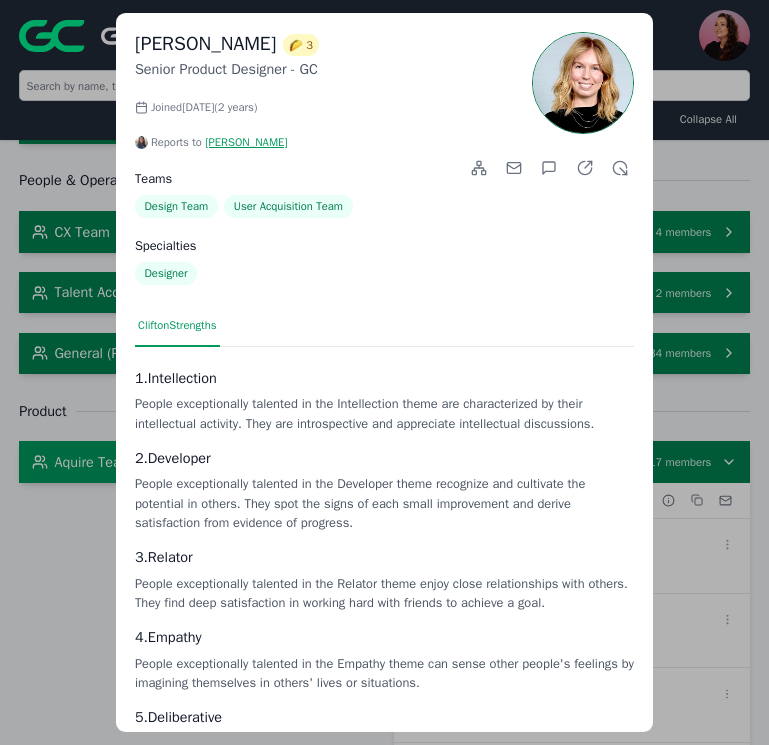 click on "Designer" at bounding box center (166, 273) 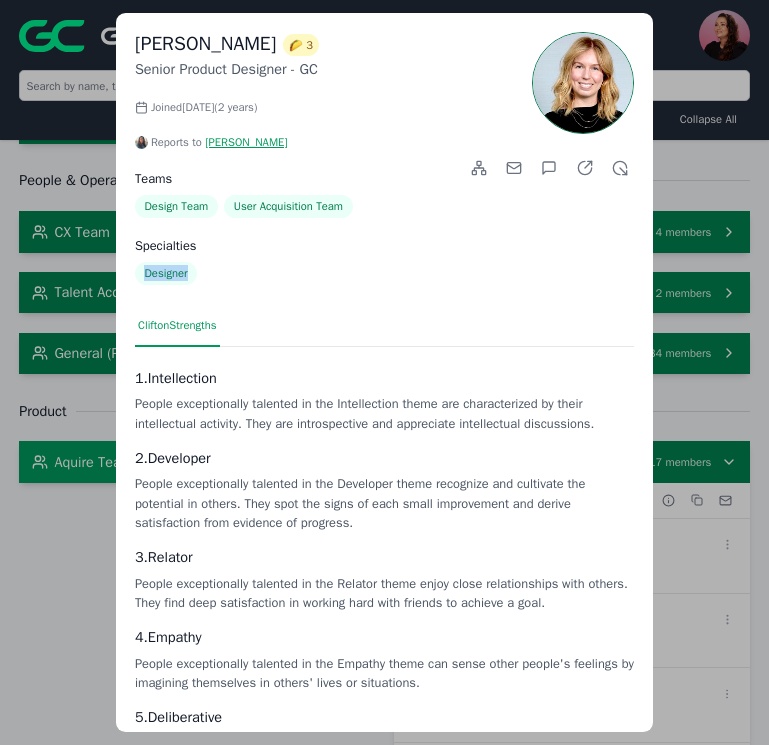 click on "Designer" at bounding box center (166, 273) 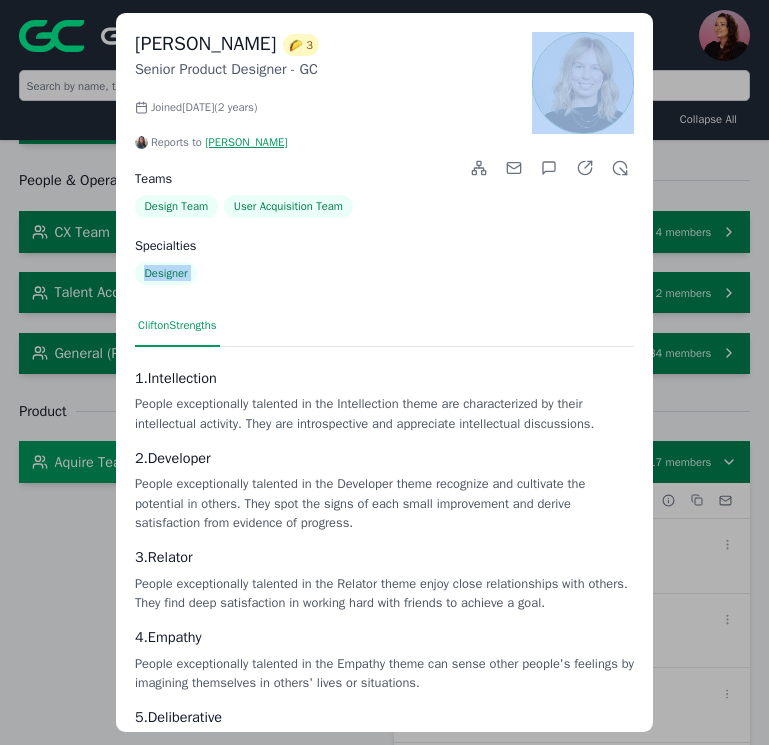 click on "Designer" at bounding box center [166, 273] 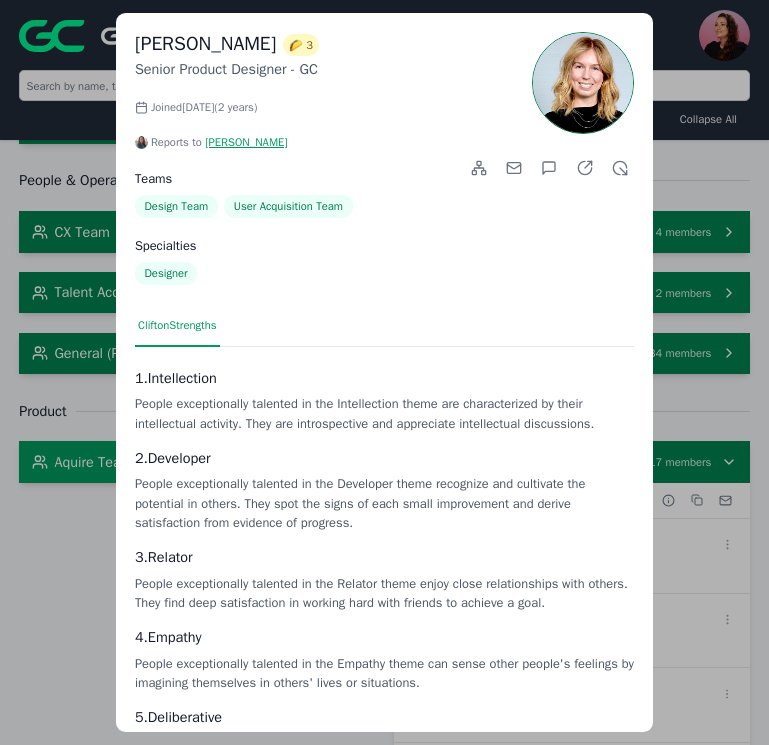 click on "[PERSON_NAME] 🌮 3 Senior Product Designer - GC Joined  [DATE]  ( 2 years ) Reports to   [PERSON_NAME] Teams Design Team User Acquisition Team Specialties Designer CliftonStrengths 1 .  Intellection People exceptionally talented in the Intellection theme are characterized by their intellectual activity. They are introspective and appreciate intellectual discussions. 2 .  Developer People exceptionally talented in the Developer theme recognize and cultivate the potential in others. They spot the signs of each small improvement and derive satisfaction from evidence of progress. 3 .  Relator People exceptionally talented in the Relator theme enjoy close relationships with others. They find deep satisfaction in working hard with friends to achieve a goal. 4 .  Empathy People exceptionally talented in the Empathy theme can sense other people's feelings by imagining themselves in others' lives or situations. 5 .  Deliberative Close" at bounding box center [384, 372] 